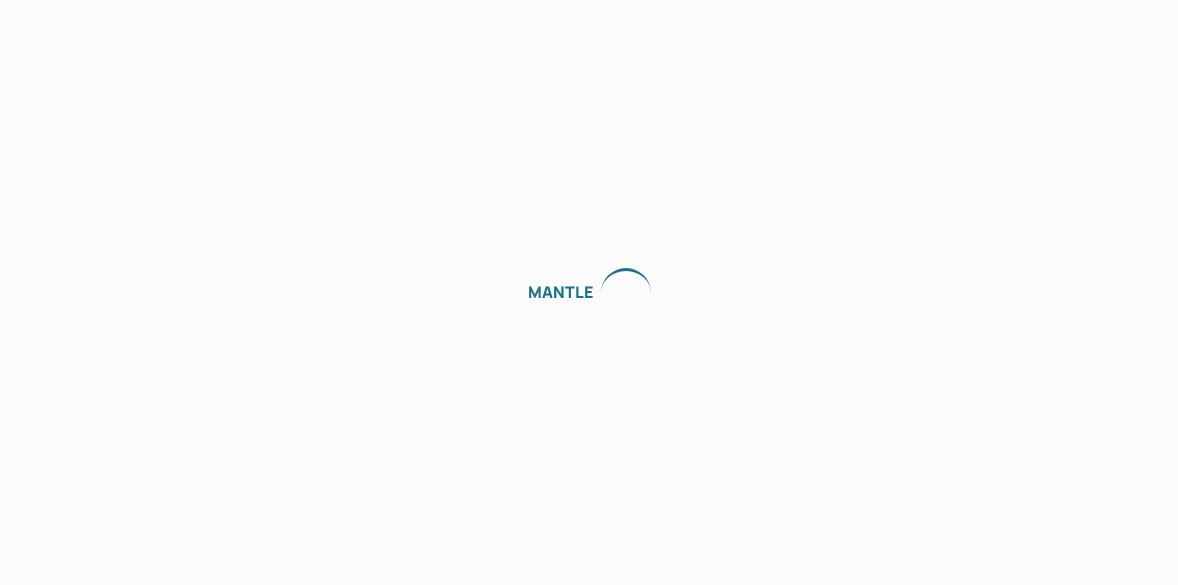 scroll, scrollTop: 0, scrollLeft: 0, axis: both 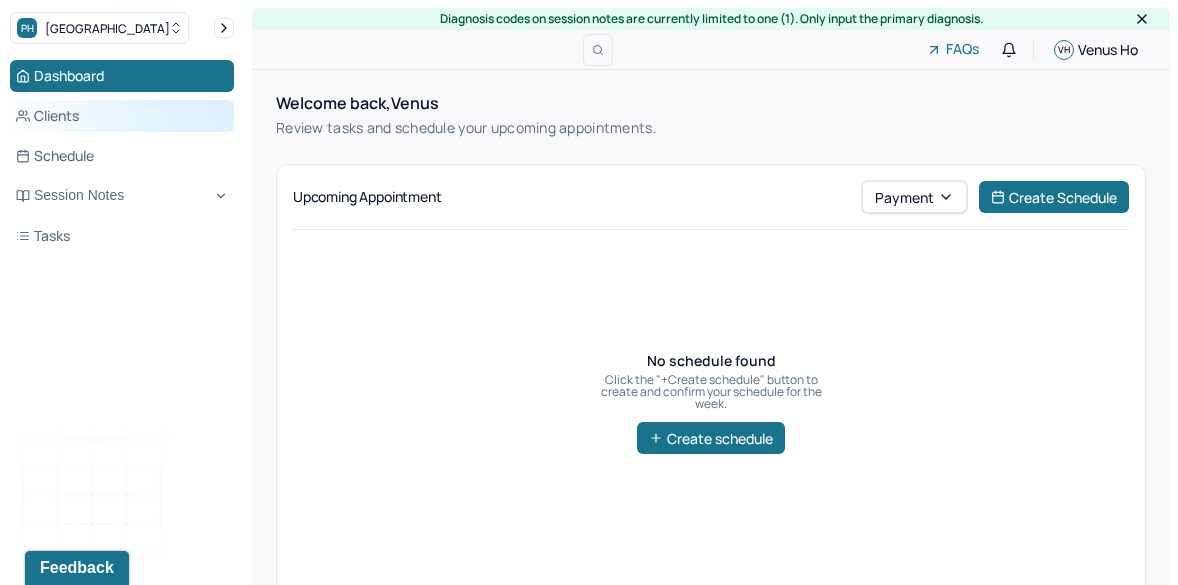 click on "Clients" at bounding box center (122, 116) 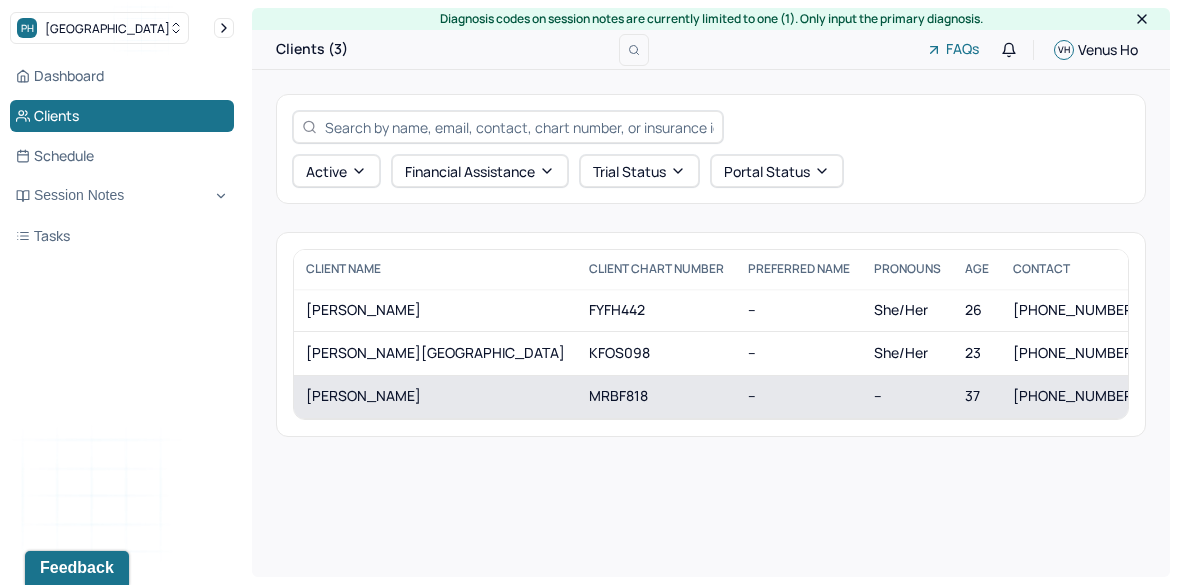 click on "[PERSON_NAME]" at bounding box center [435, 396] 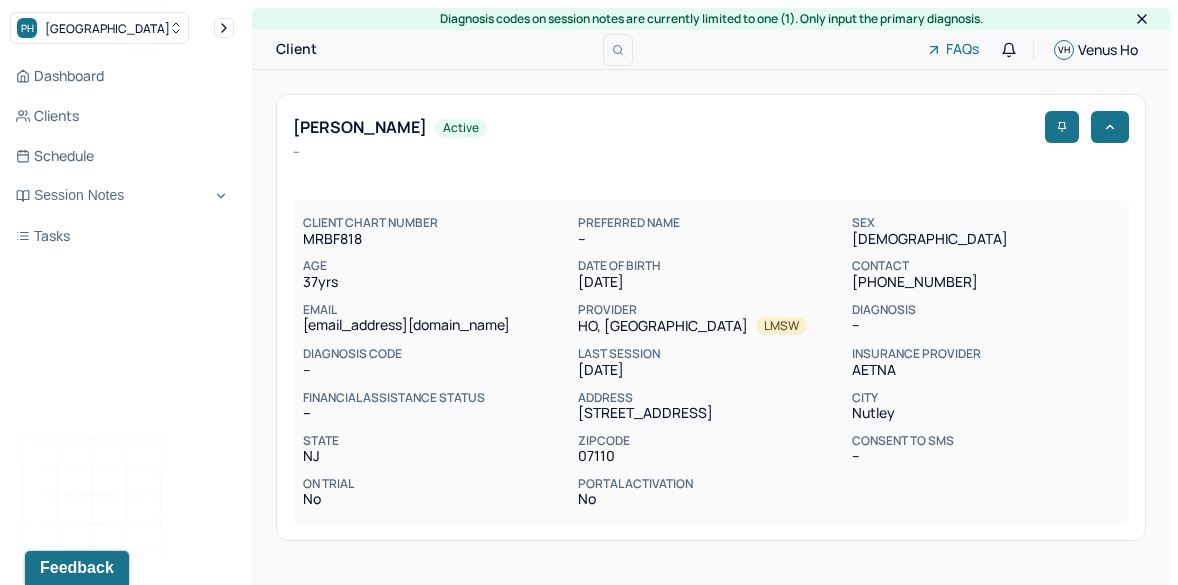 scroll, scrollTop: 0, scrollLeft: 0, axis: both 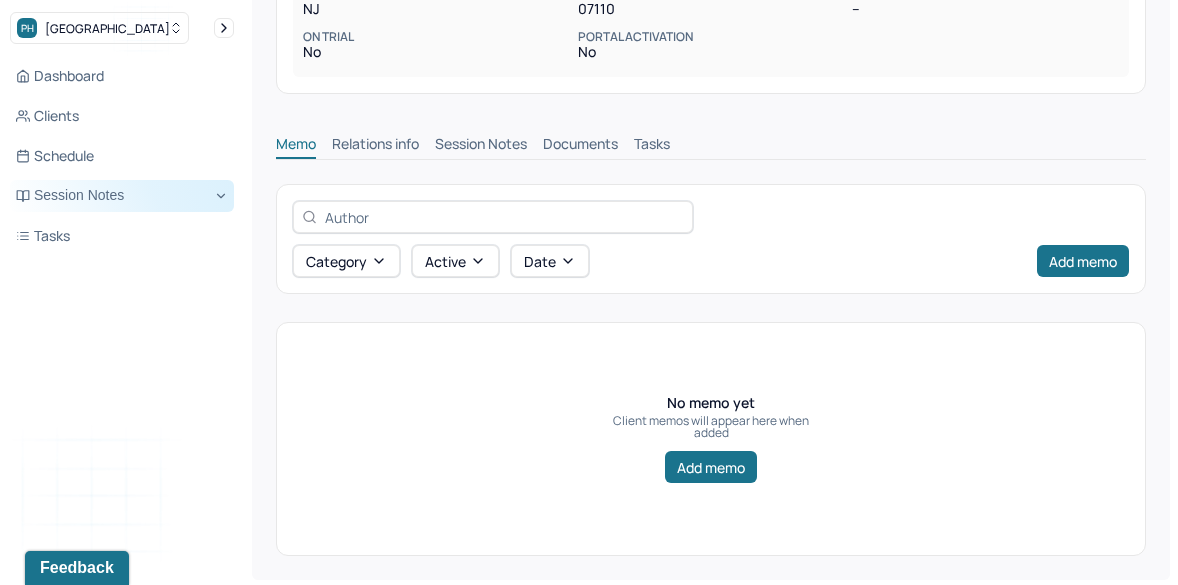 click on "Session Notes" at bounding box center (122, 196) 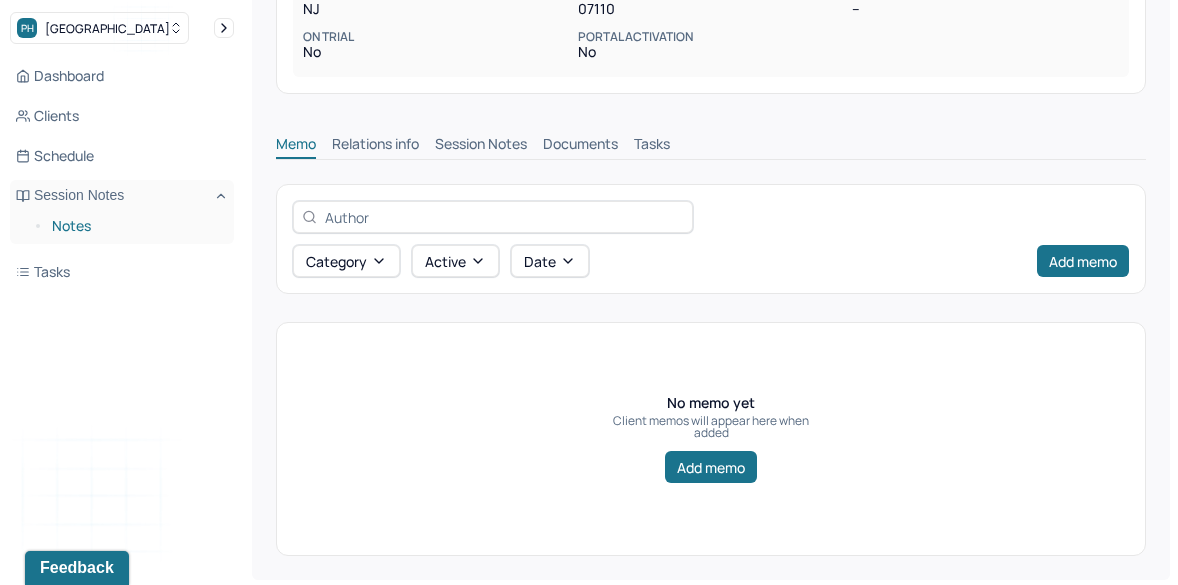 click on "Notes" at bounding box center [135, 226] 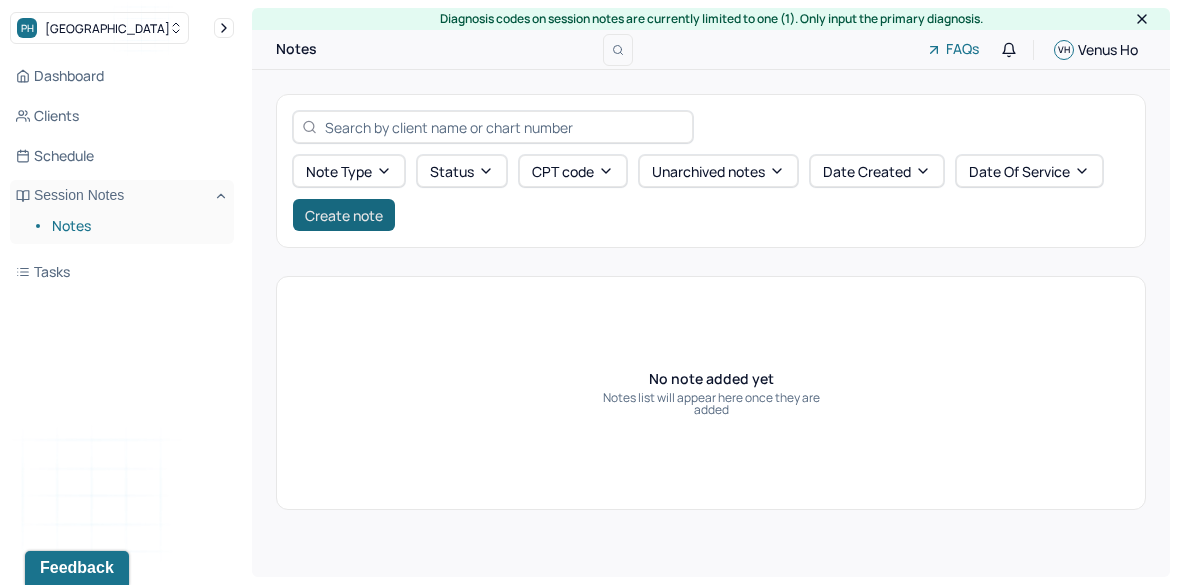 click on "Create note" at bounding box center [344, 215] 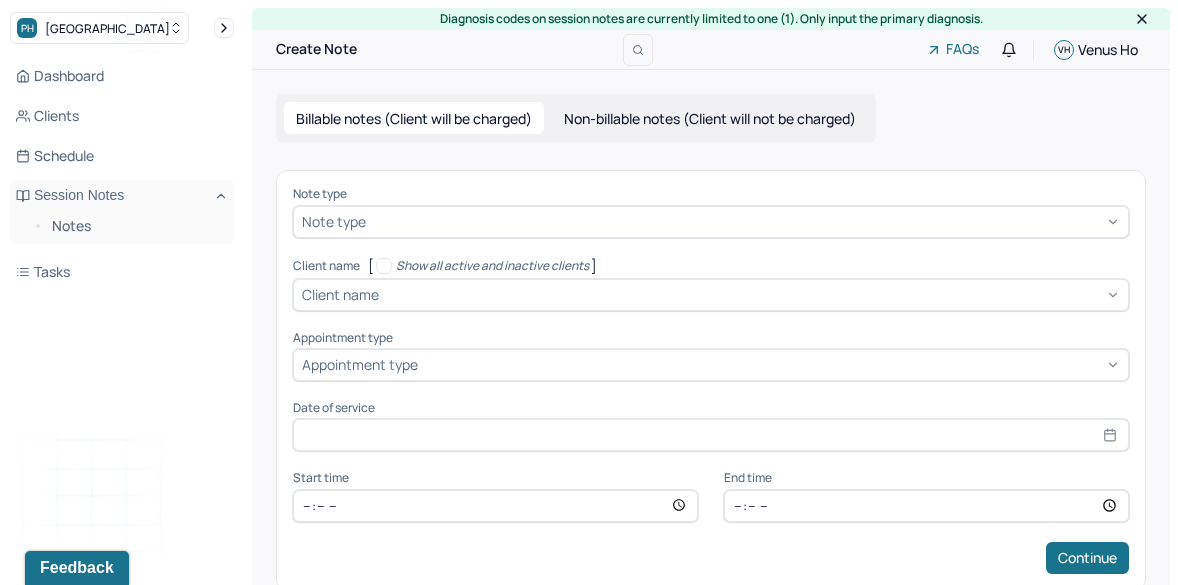 click at bounding box center (745, 221) 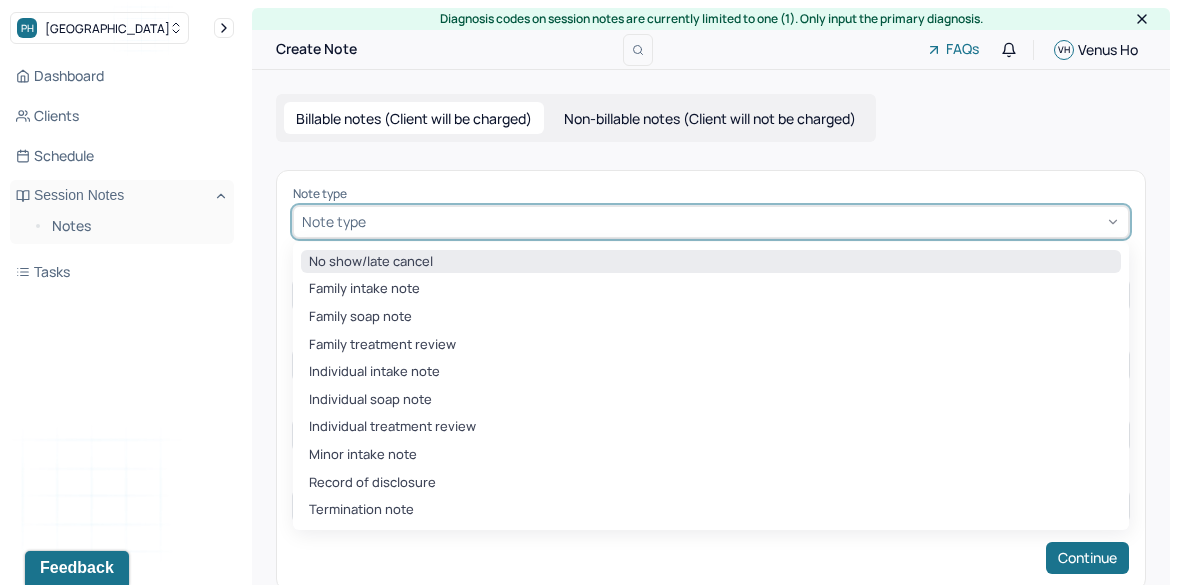 click on "No show/late cancel" at bounding box center (711, 262) 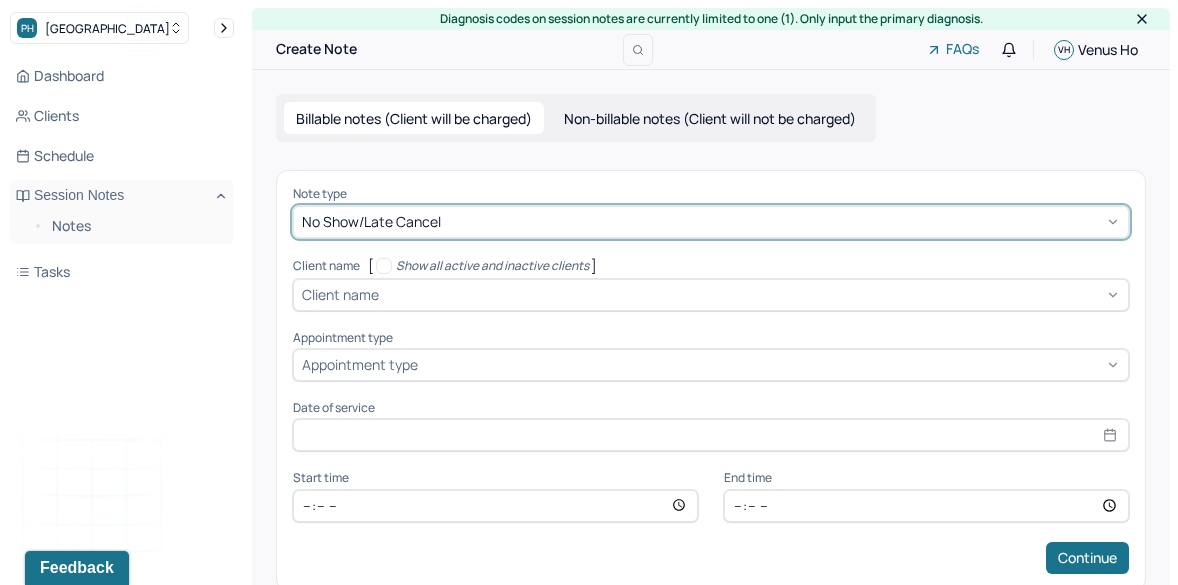 click at bounding box center [751, 294] 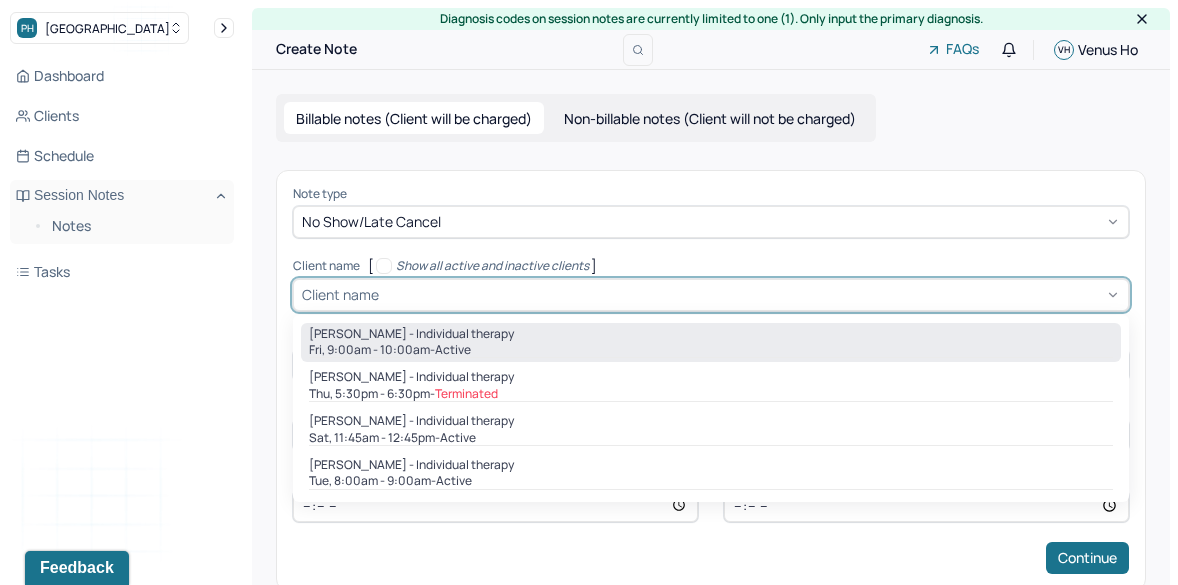 click on "Fri, 9:00am - 10:00am  -  active" at bounding box center [711, 350] 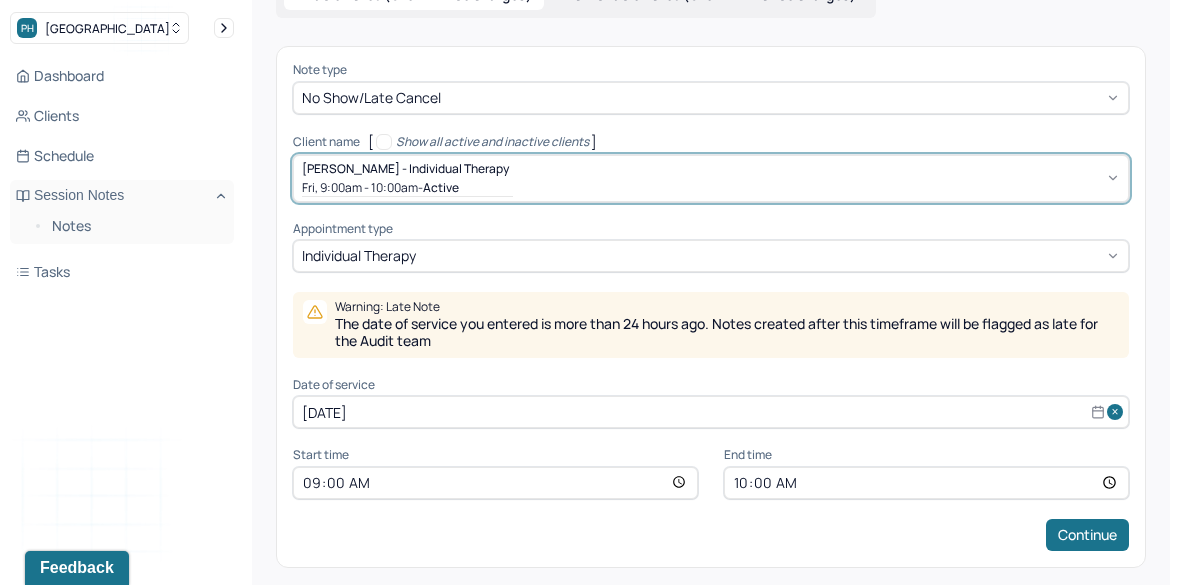 scroll, scrollTop: 136, scrollLeft: 0, axis: vertical 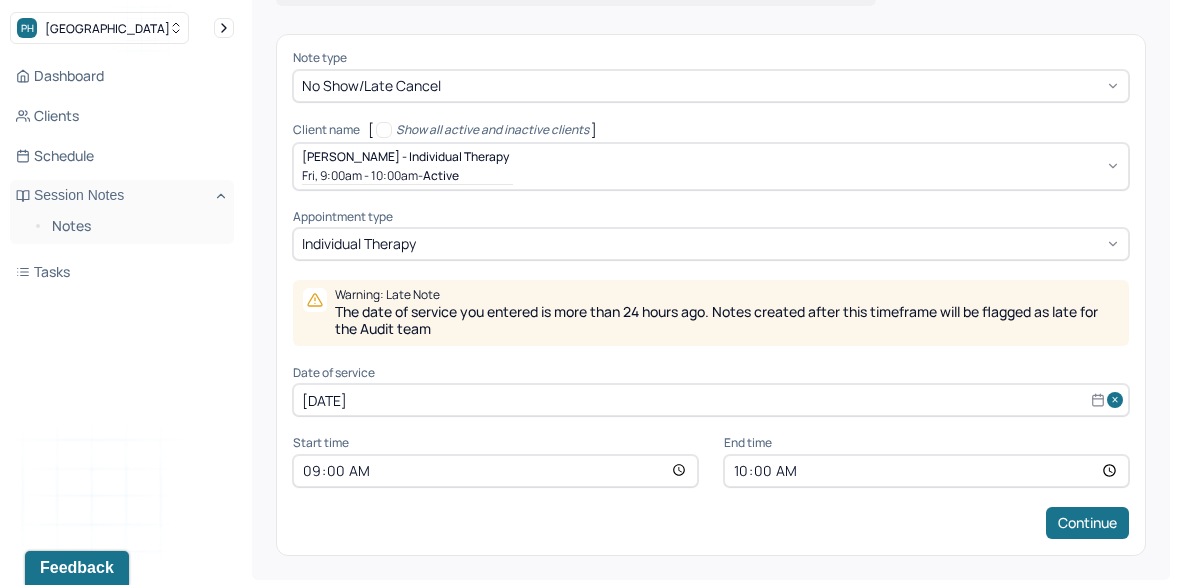 click on "09:00" at bounding box center [495, 471] 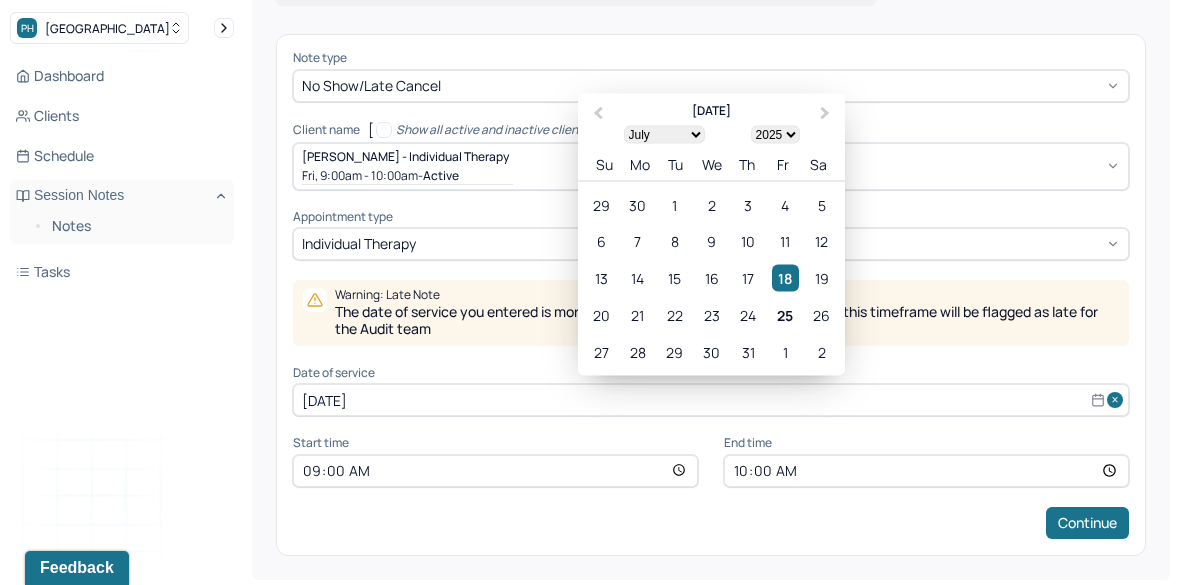 click on "[DATE]" at bounding box center (711, 400) 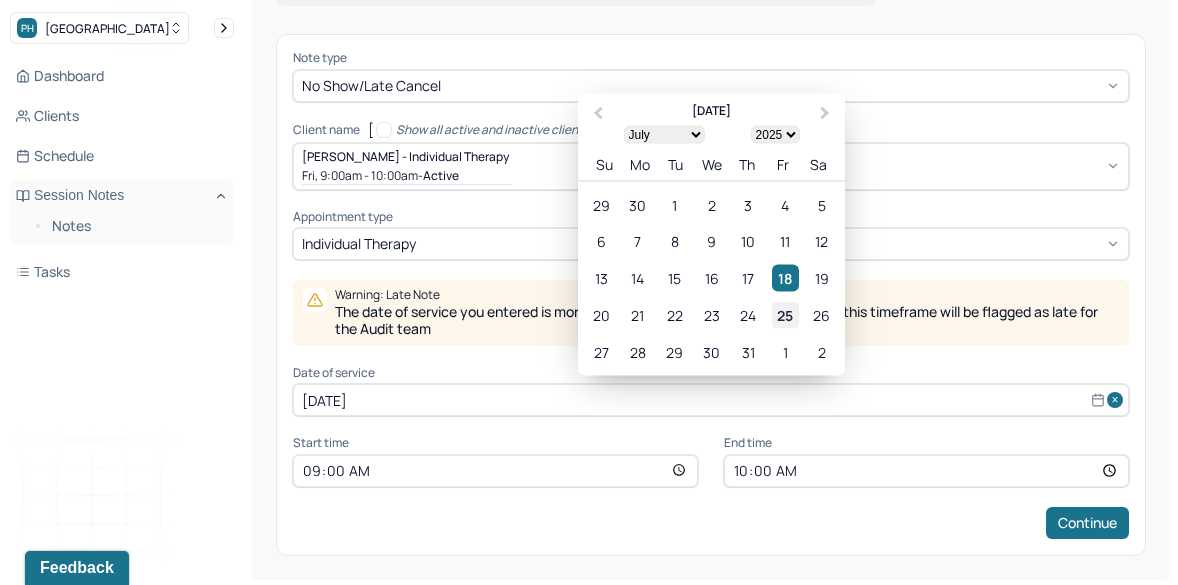 click on "25" at bounding box center (785, 315) 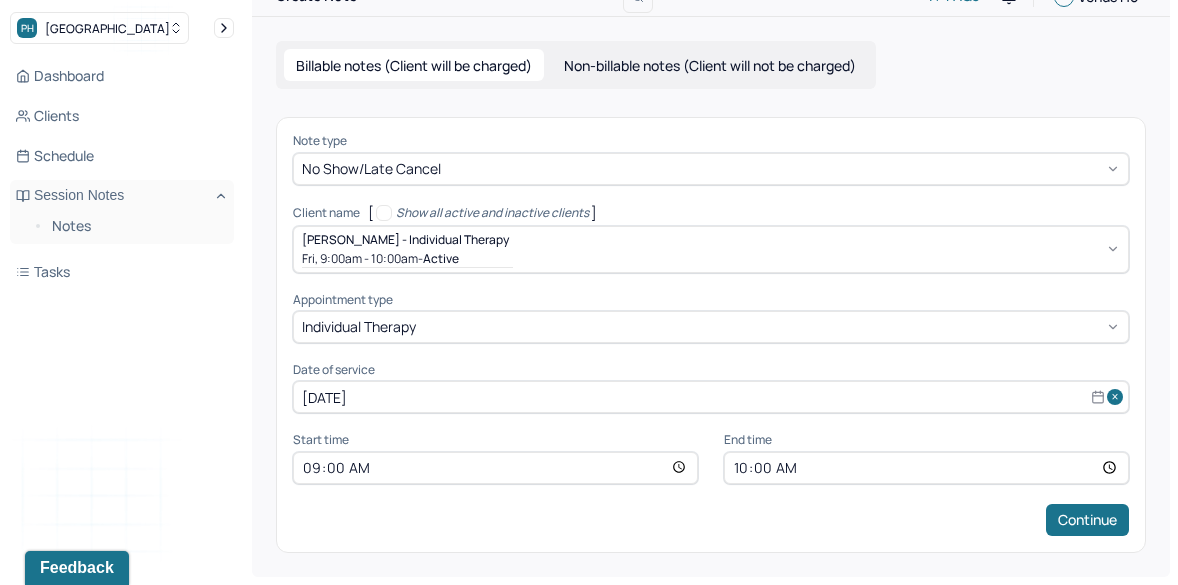 scroll, scrollTop: 50, scrollLeft: 0, axis: vertical 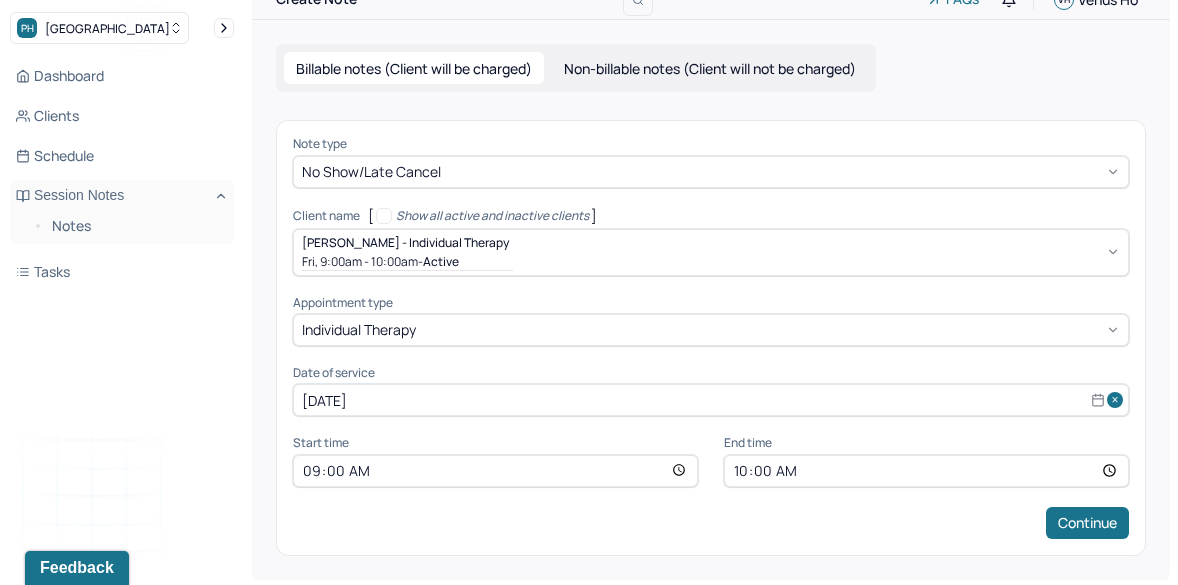 click on "Billable notes (Client will be charged) Non-billable notes (Client will not be charged) Note type No show/late cancel Client name [ Show all active and inactive clients ] [PERSON_NAME] - Individual therapy Fri, 9:00am - 10:00am  -  active Supervisee name [PERSON_NAME] Appointment type individual therapy Date of service [DATE] Start time 09:00 End time 10:00 Continue" at bounding box center (711, 299) 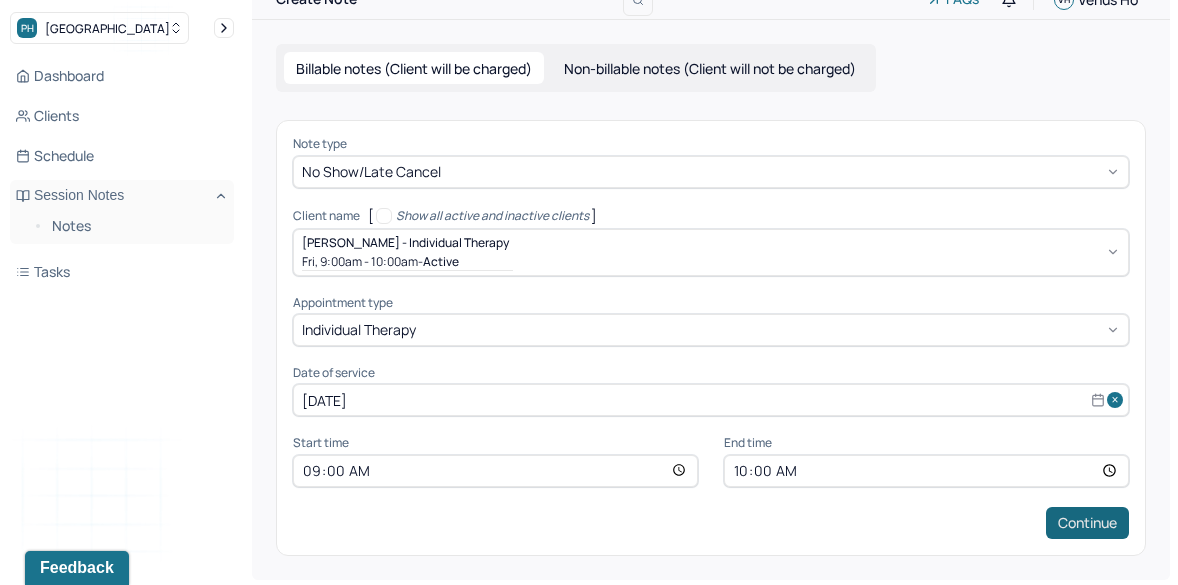 click on "Continue" at bounding box center [1087, 523] 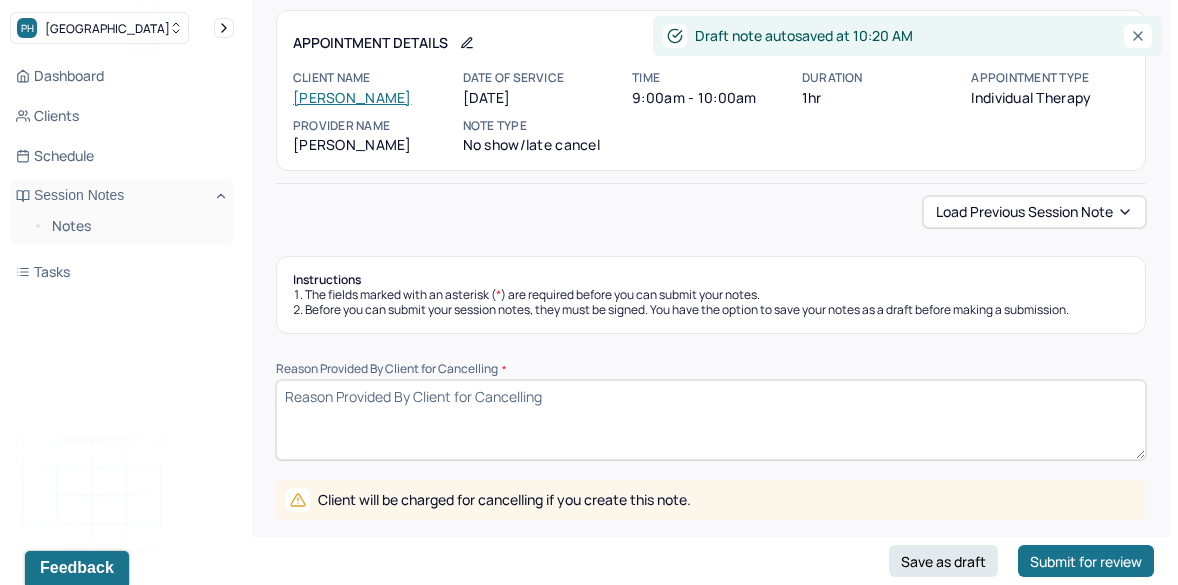 scroll, scrollTop: 217, scrollLeft: 0, axis: vertical 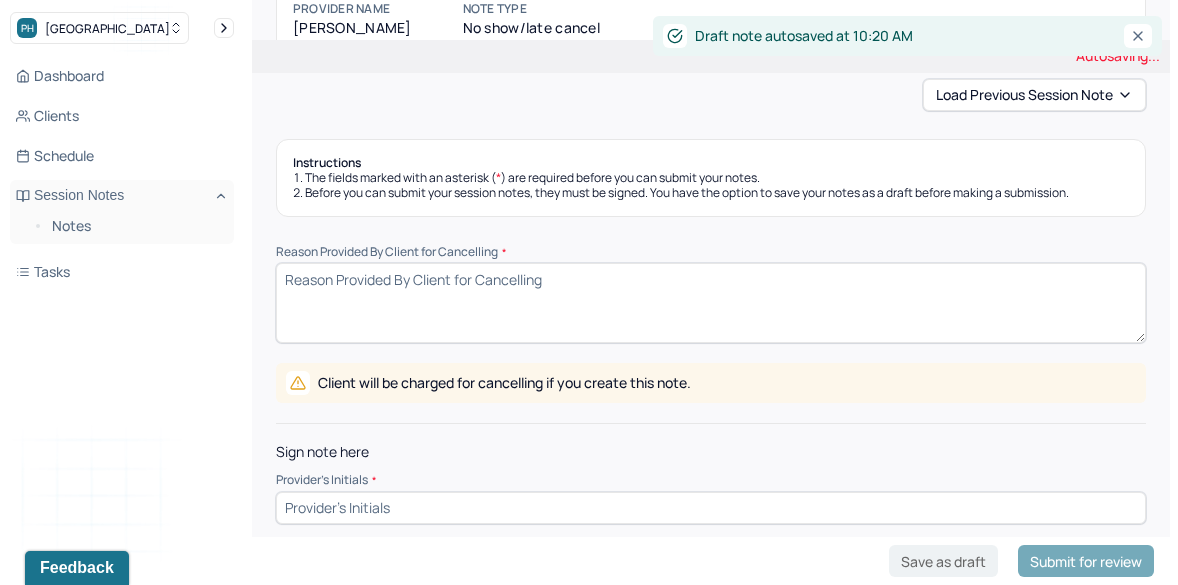 click on "Reason Provided By Client for Cancelling *" at bounding box center [711, 303] 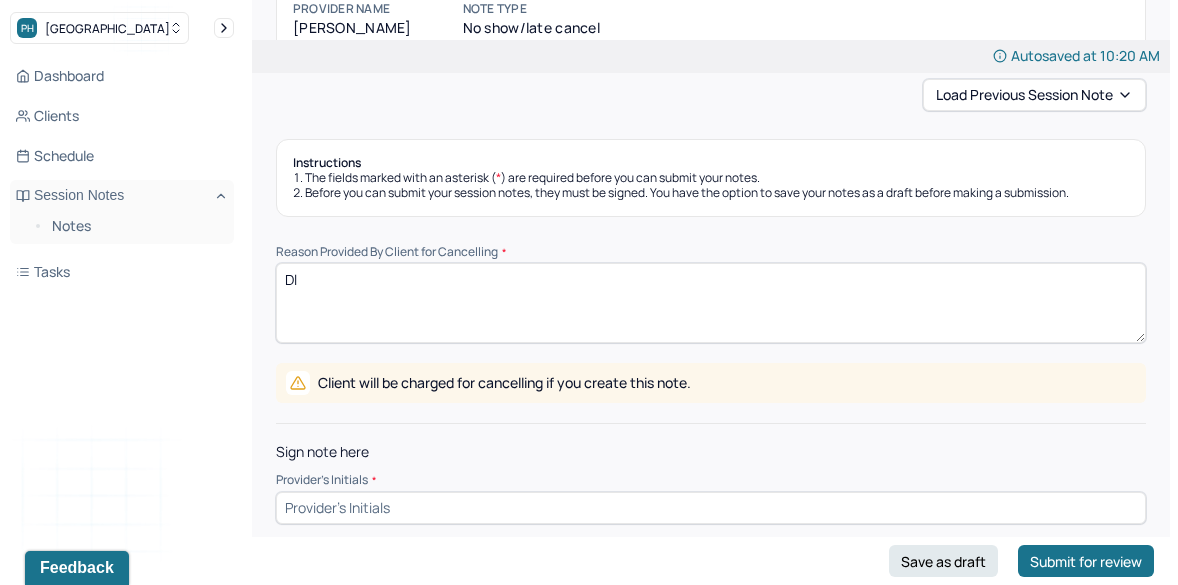 type on "D" 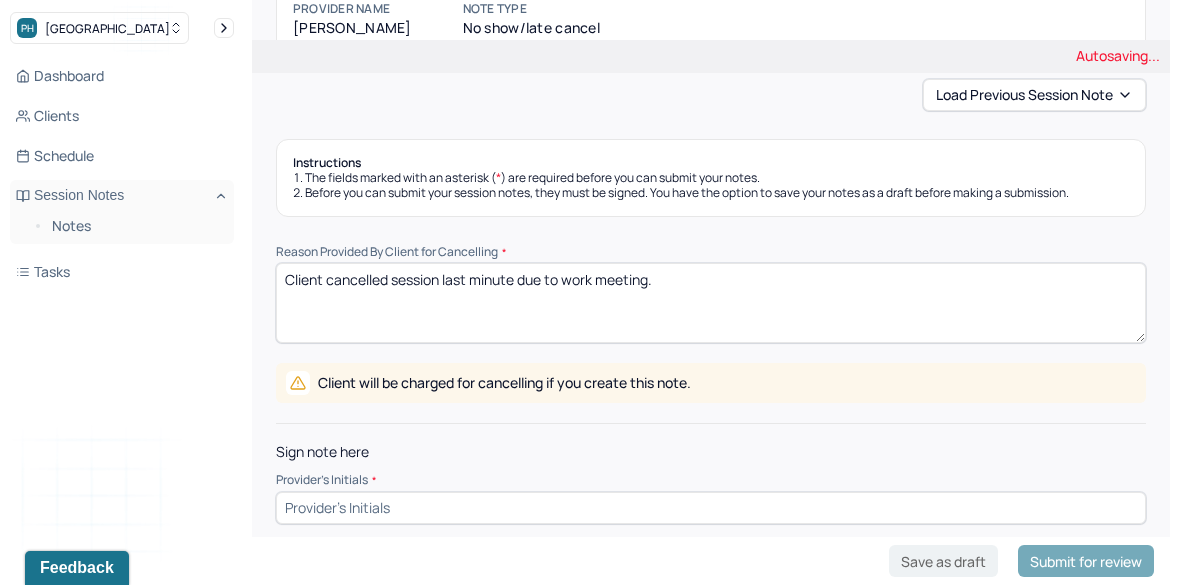 click on "Client cancelled session last minute due to" at bounding box center [711, 303] 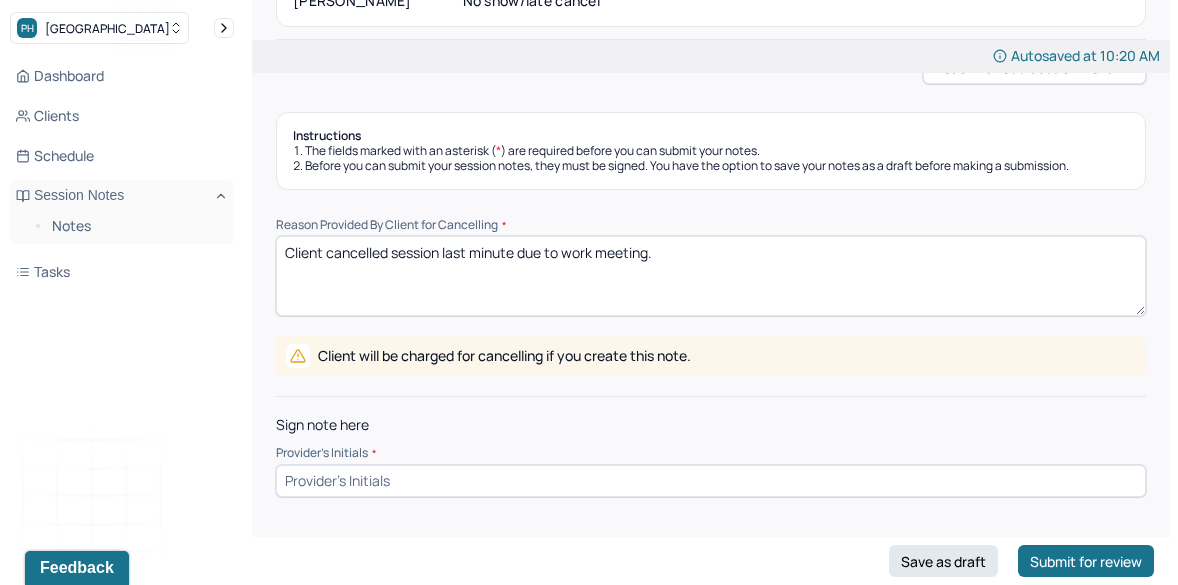 scroll, scrollTop: 246, scrollLeft: 0, axis: vertical 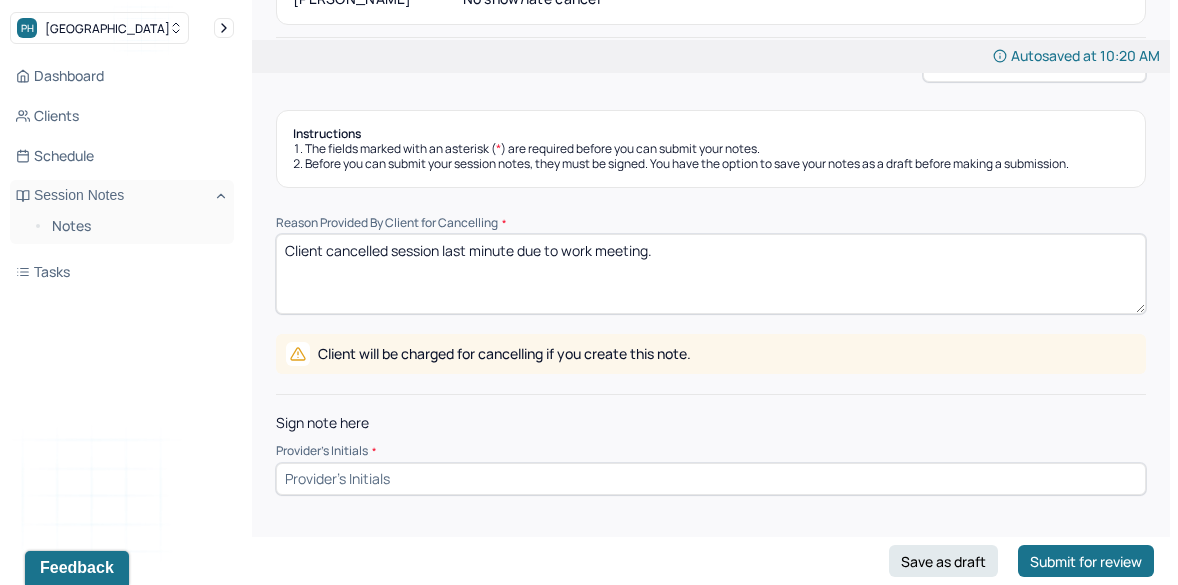 type on "Client cancelled session last minute due to work meeting." 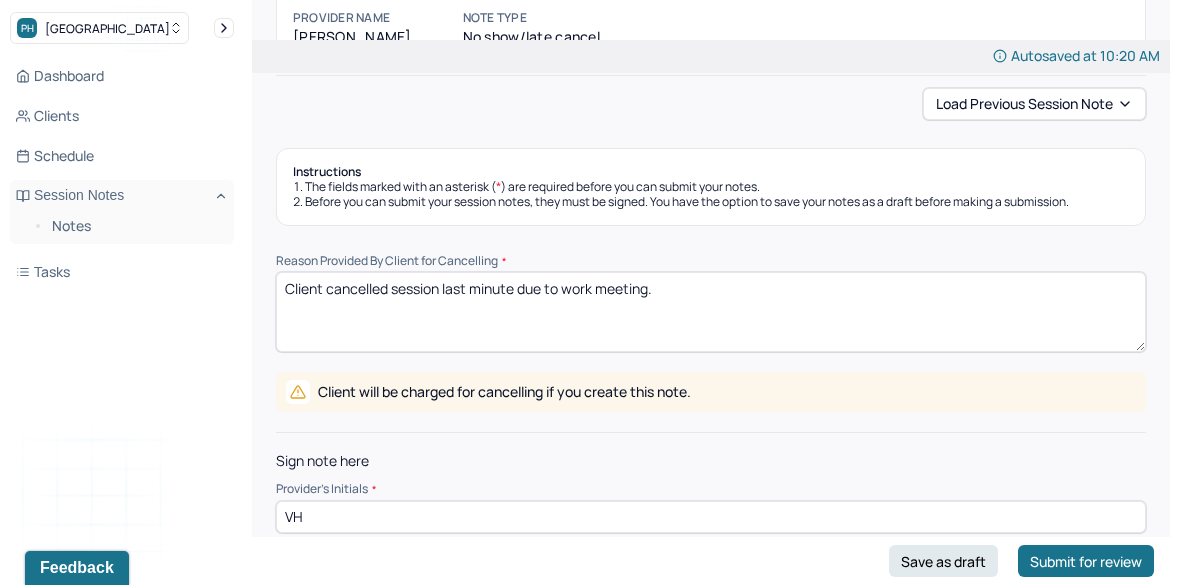 scroll, scrollTop: 246, scrollLeft: 0, axis: vertical 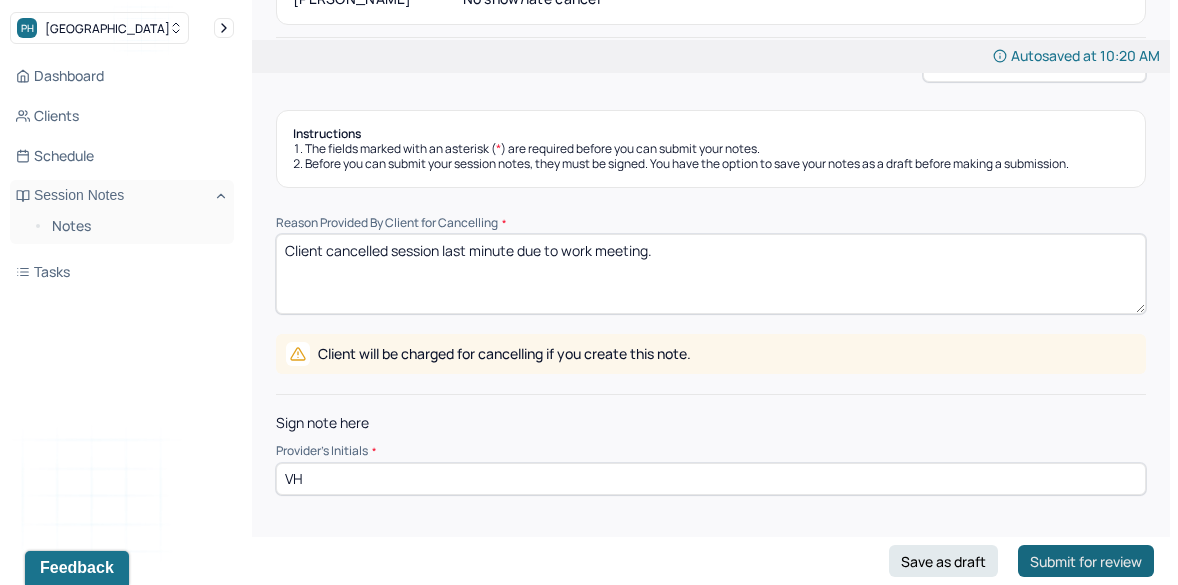 type on "VH" 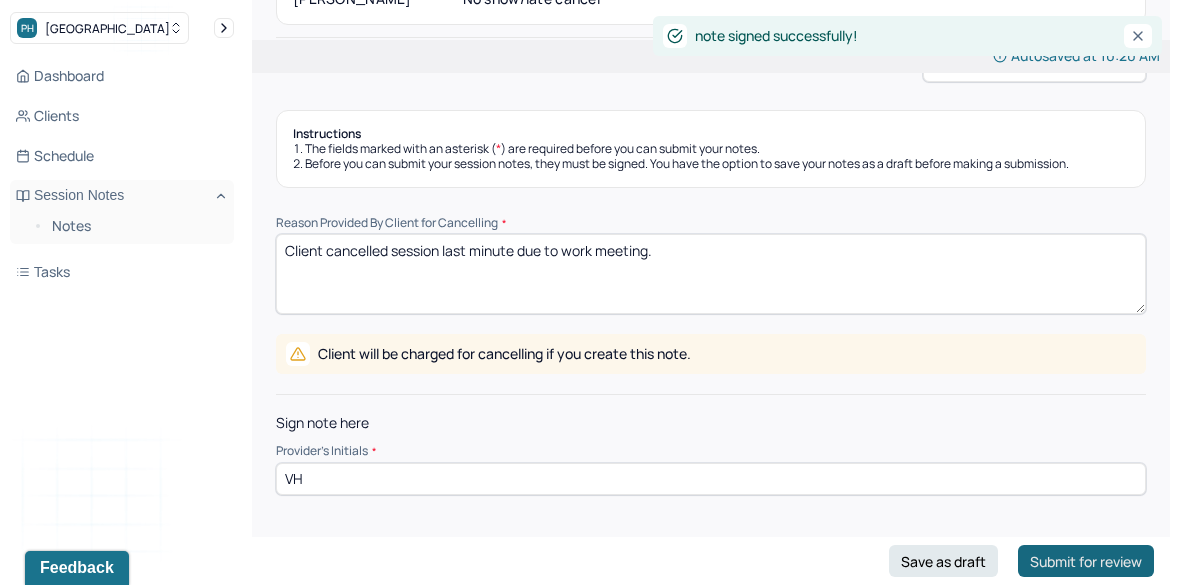 scroll, scrollTop: 0, scrollLeft: 0, axis: both 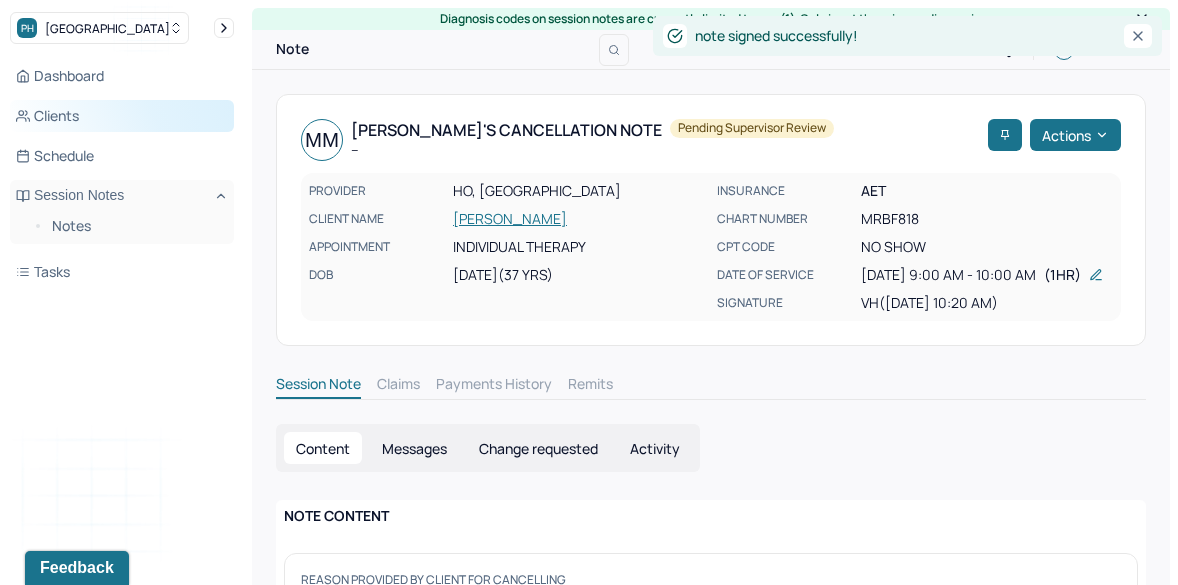 click on "Clients" at bounding box center (122, 116) 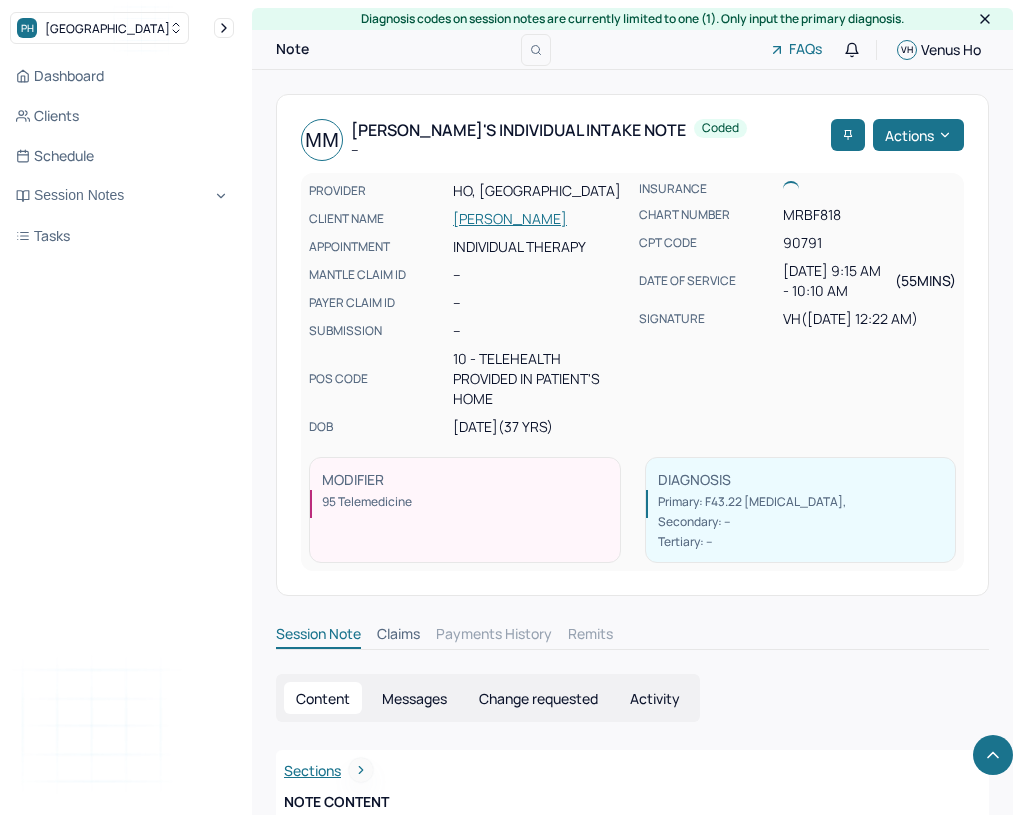 scroll, scrollTop: 7244, scrollLeft: 0, axis: vertical 